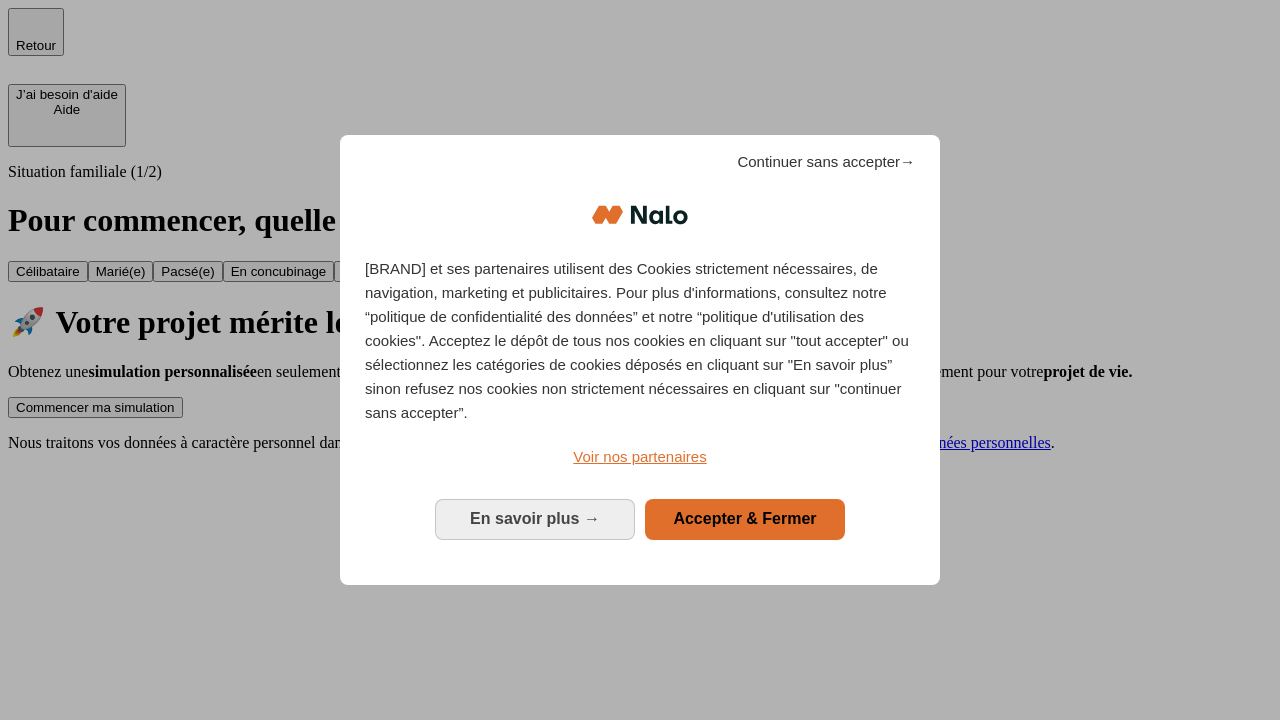 scroll, scrollTop: 0, scrollLeft: 0, axis: both 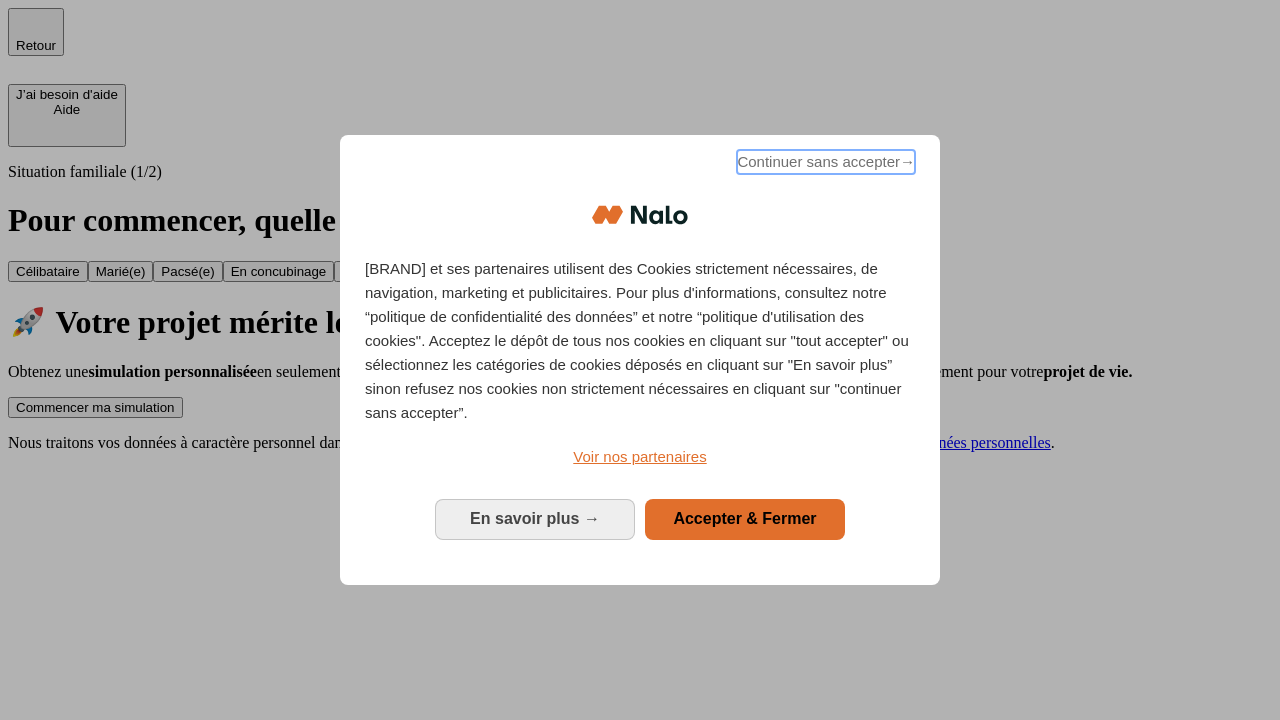 click on "Continuer sans accepter  →" at bounding box center (826, 162) 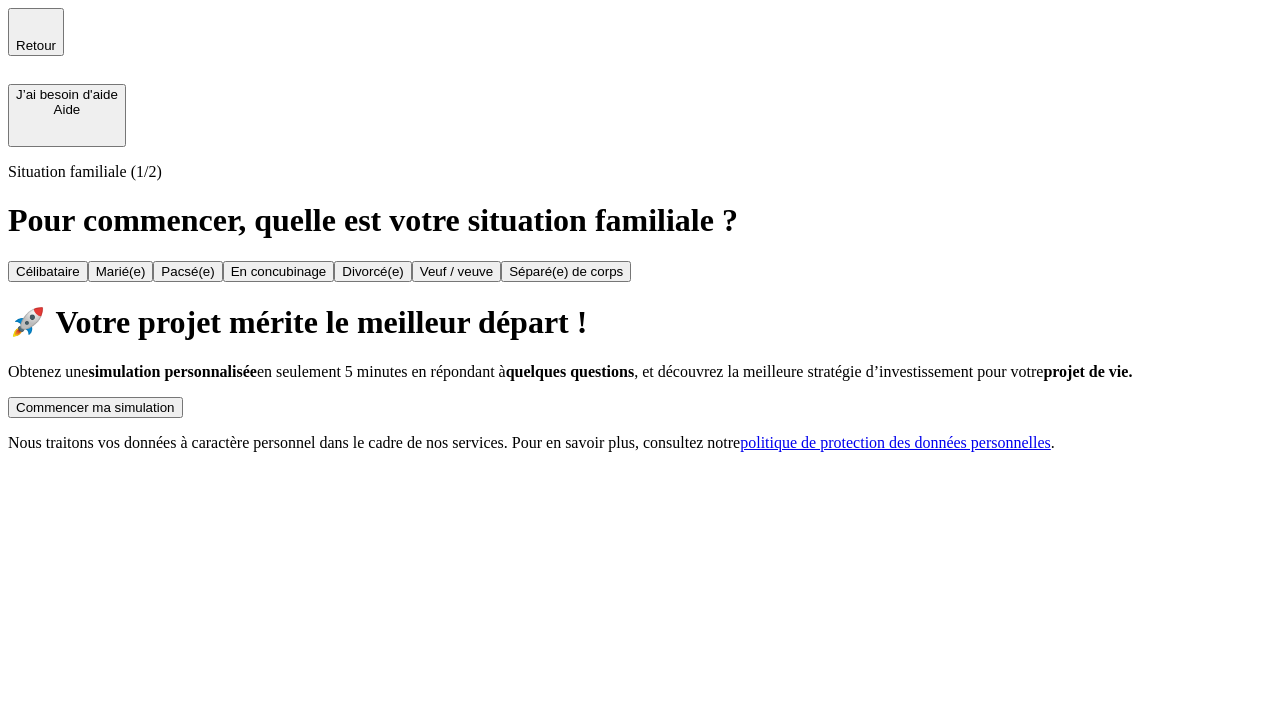 click on "Commencer ma simulation" at bounding box center (95, 407) 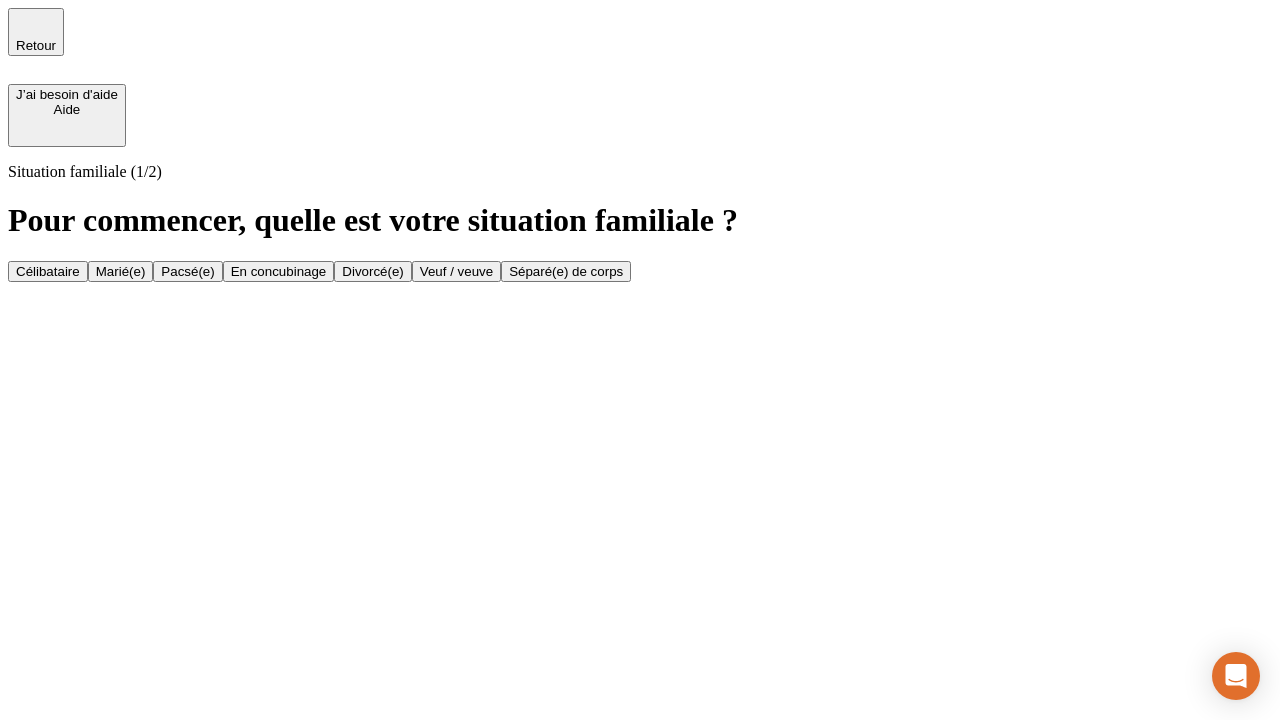 click on "Marié(e)" at bounding box center (121, 271) 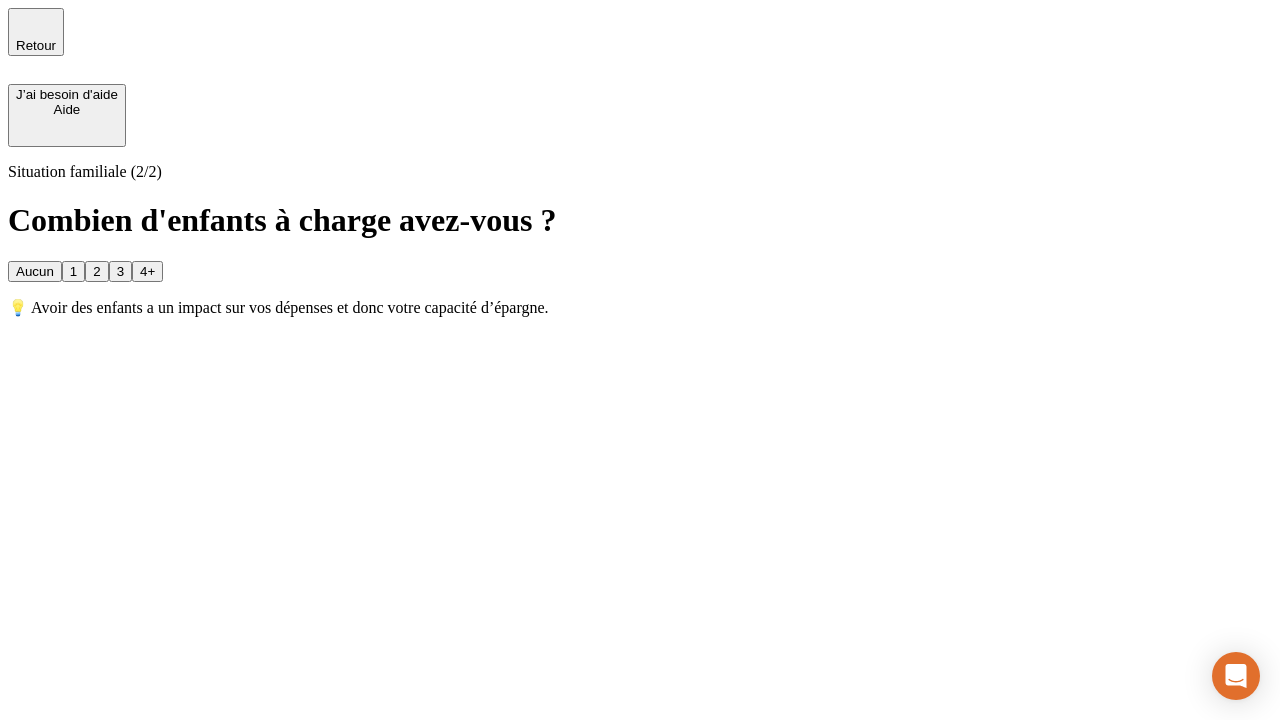 click on "1" at bounding box center [73, 271] 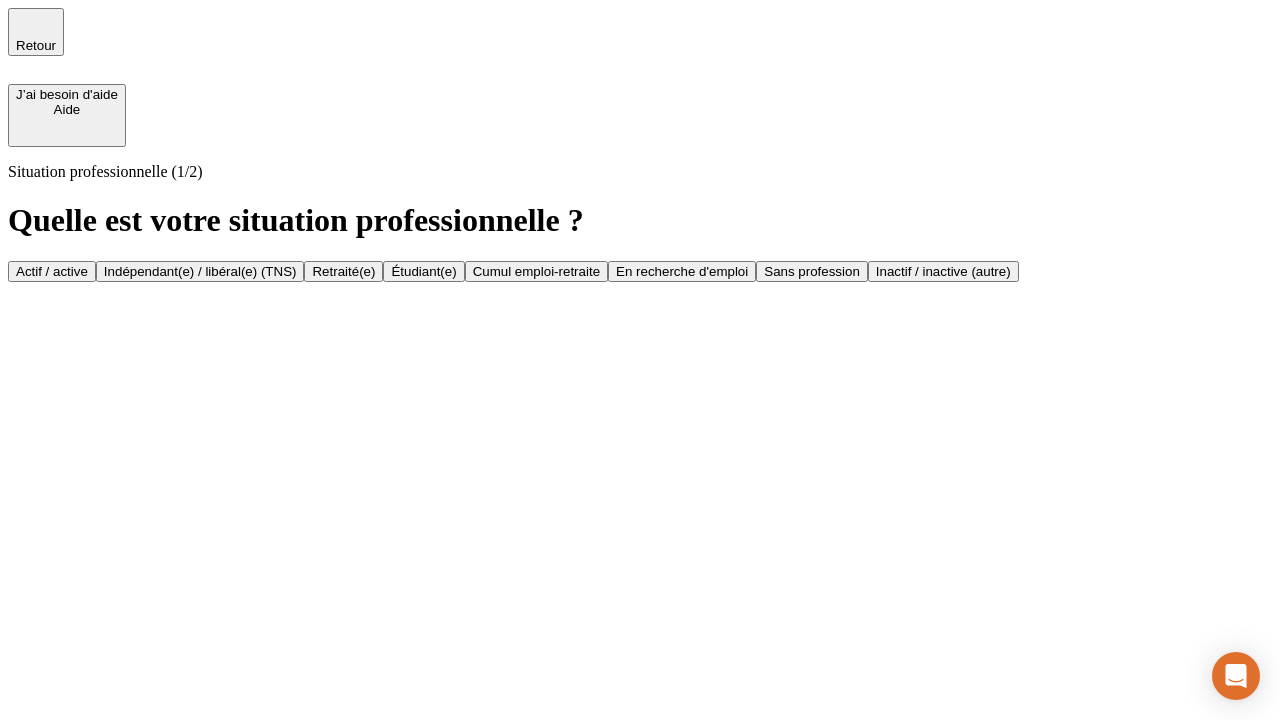 click on "Actif / active" at bounding box center (52, 271) 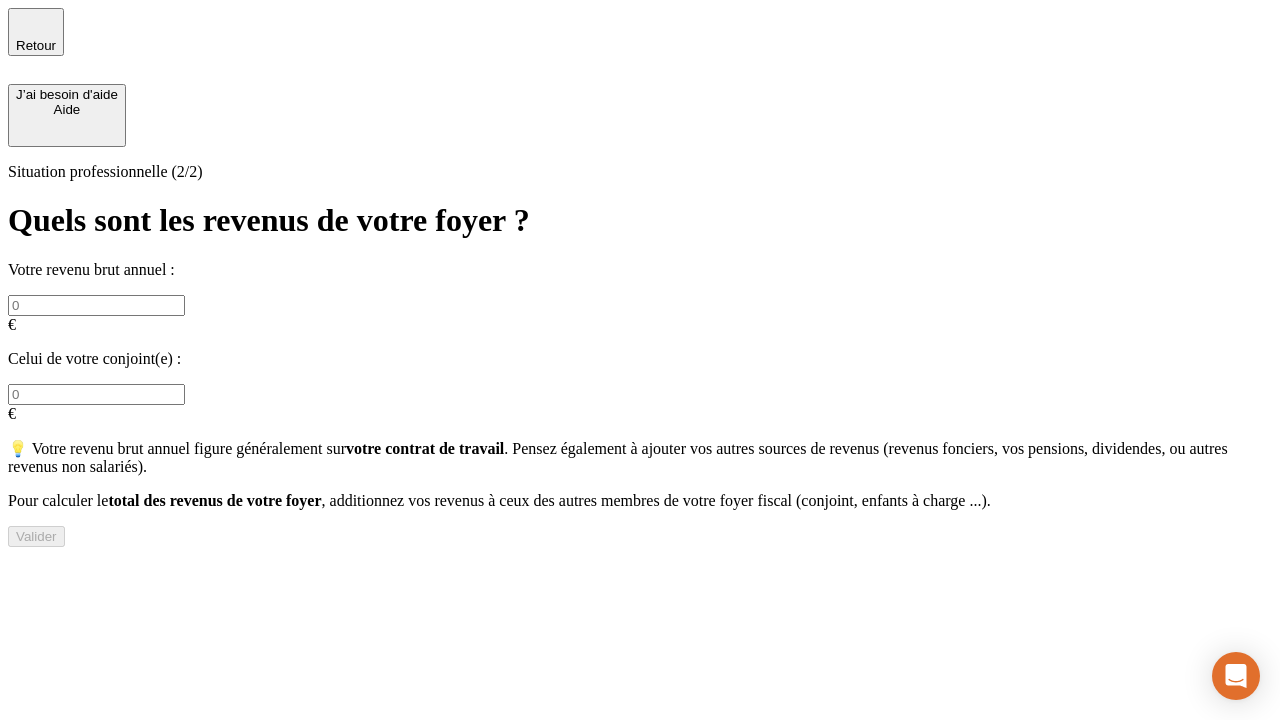 click at bounding box center [96, 305] 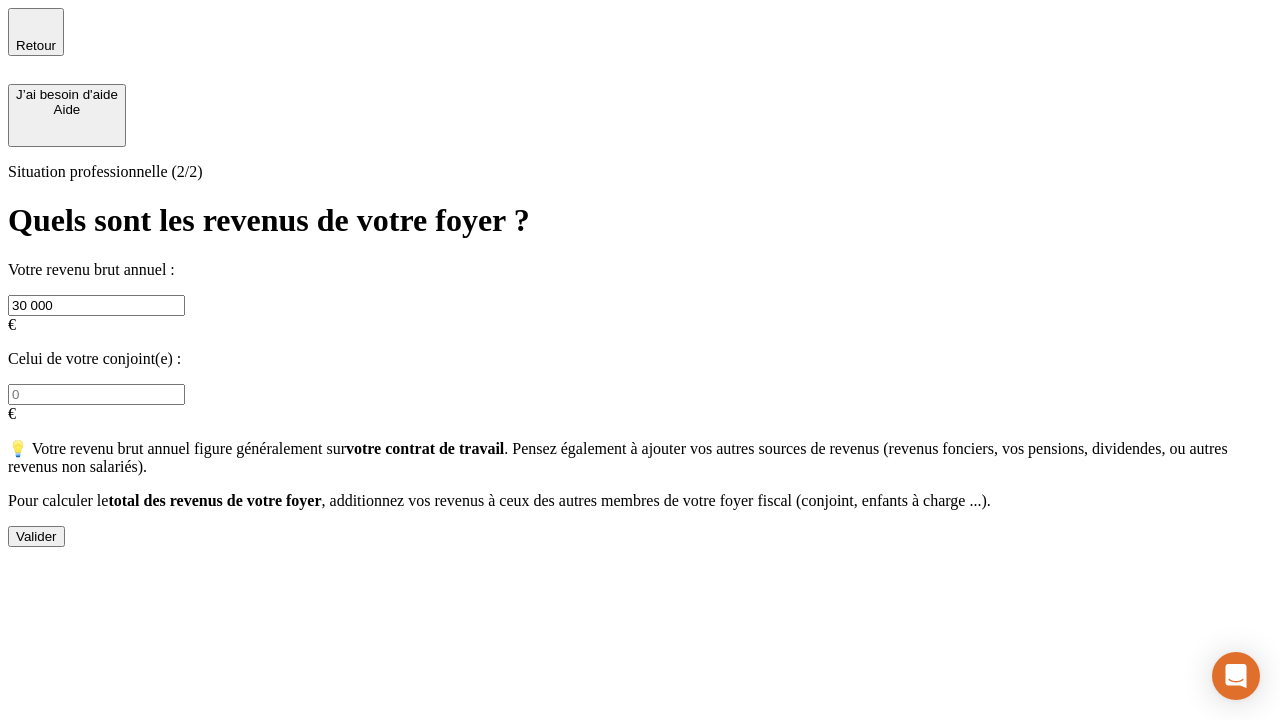 type on "30 000" 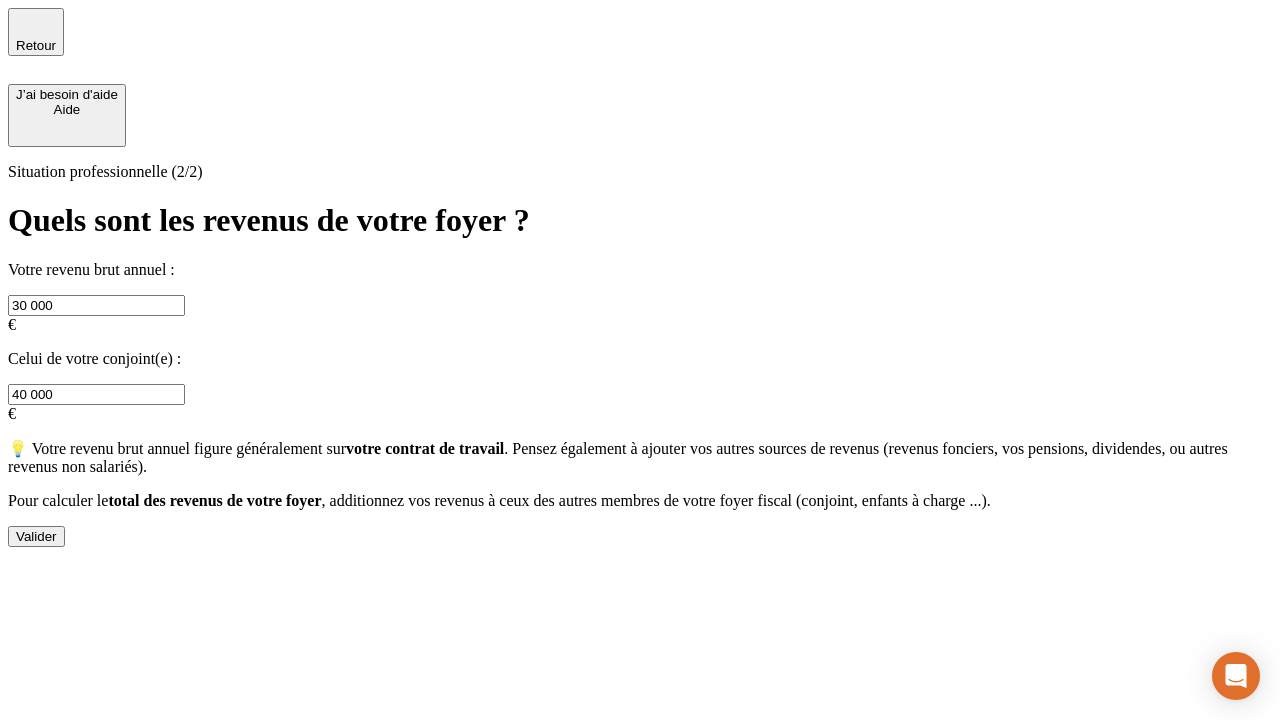 click on "Valider" at bounding box center [36, 536] 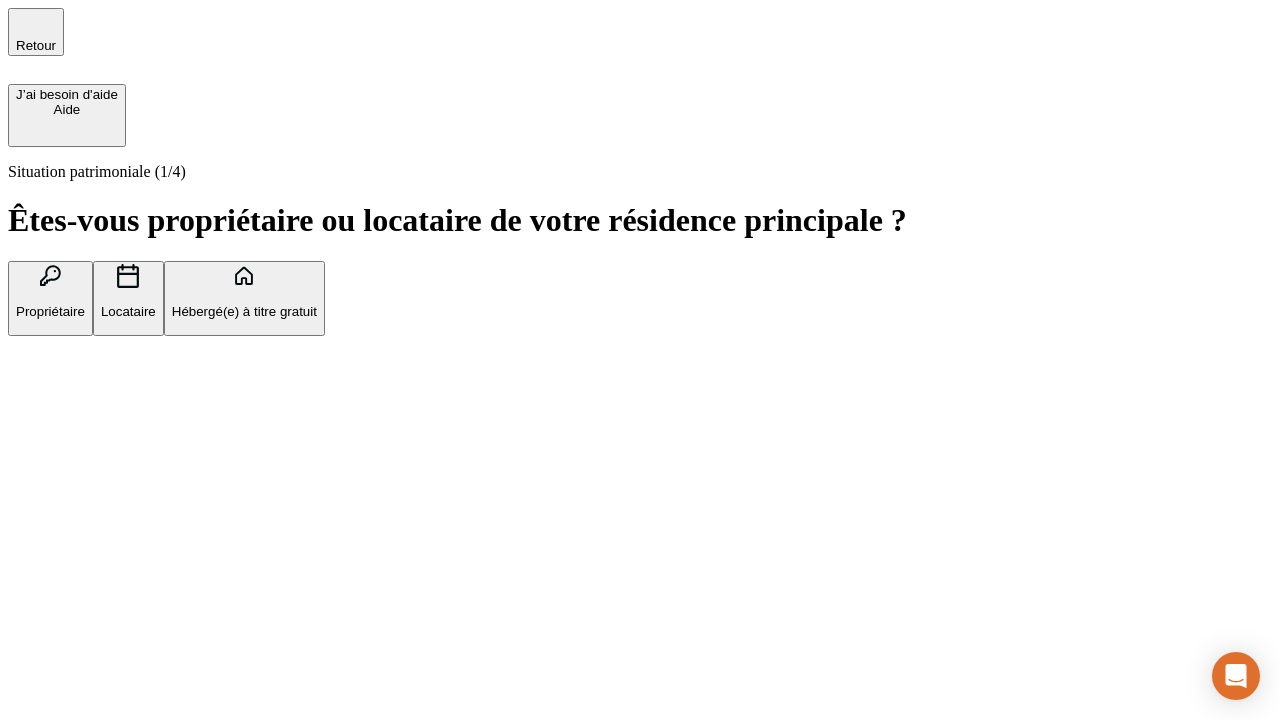 click on "Propriétaire" at bounding box center [50, 311] 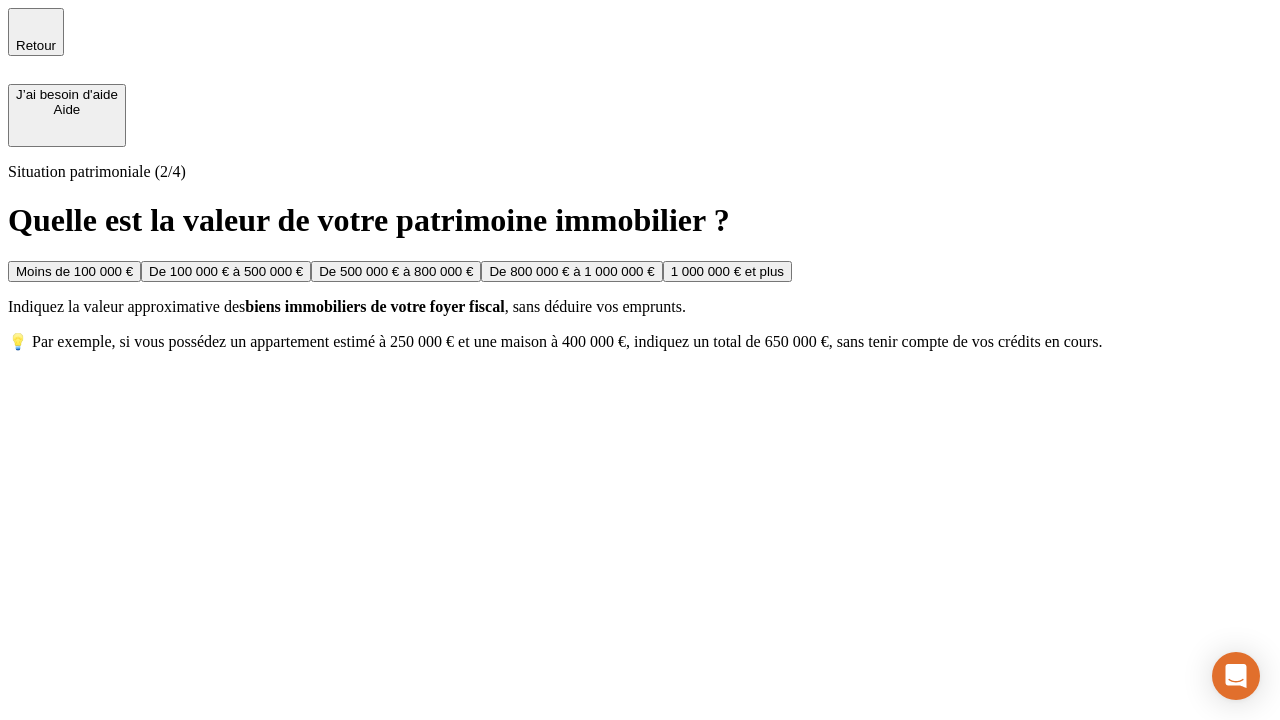 click on "De 100 000 € à 500 000 €" at bounding box center [226, 271] 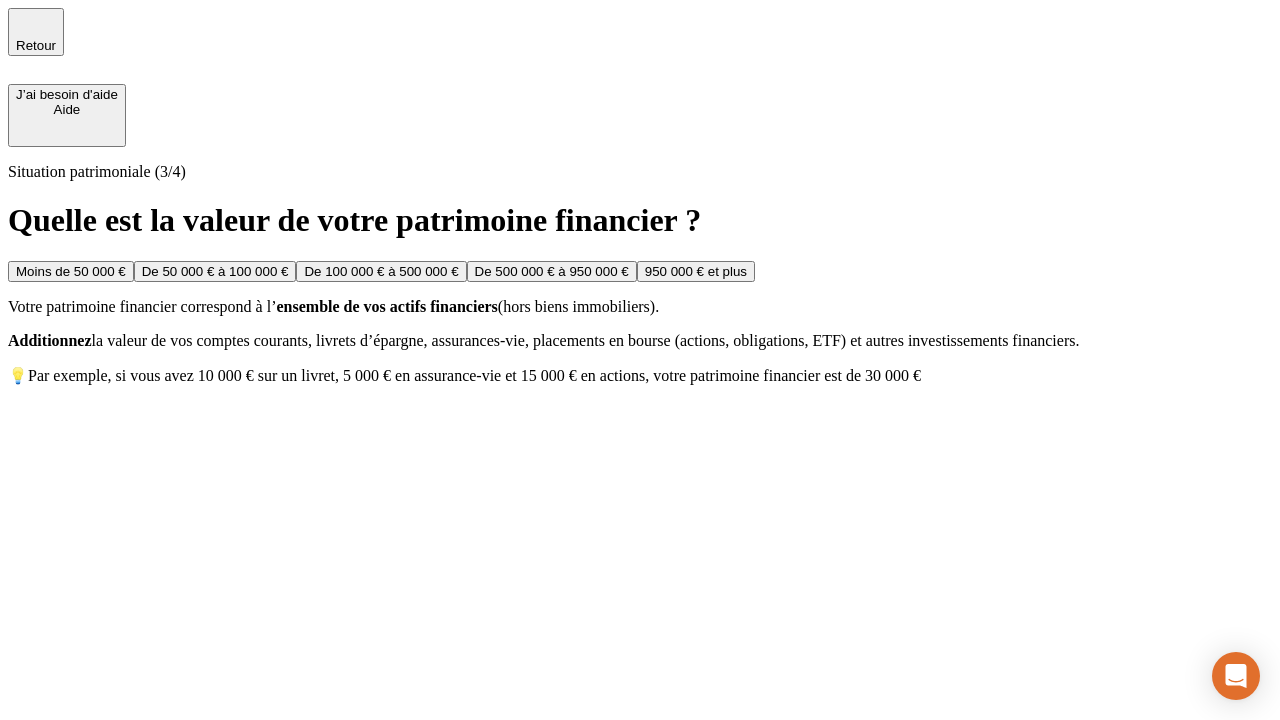 click on "Moins de 50 000 €" at bounding box center [71, 271] 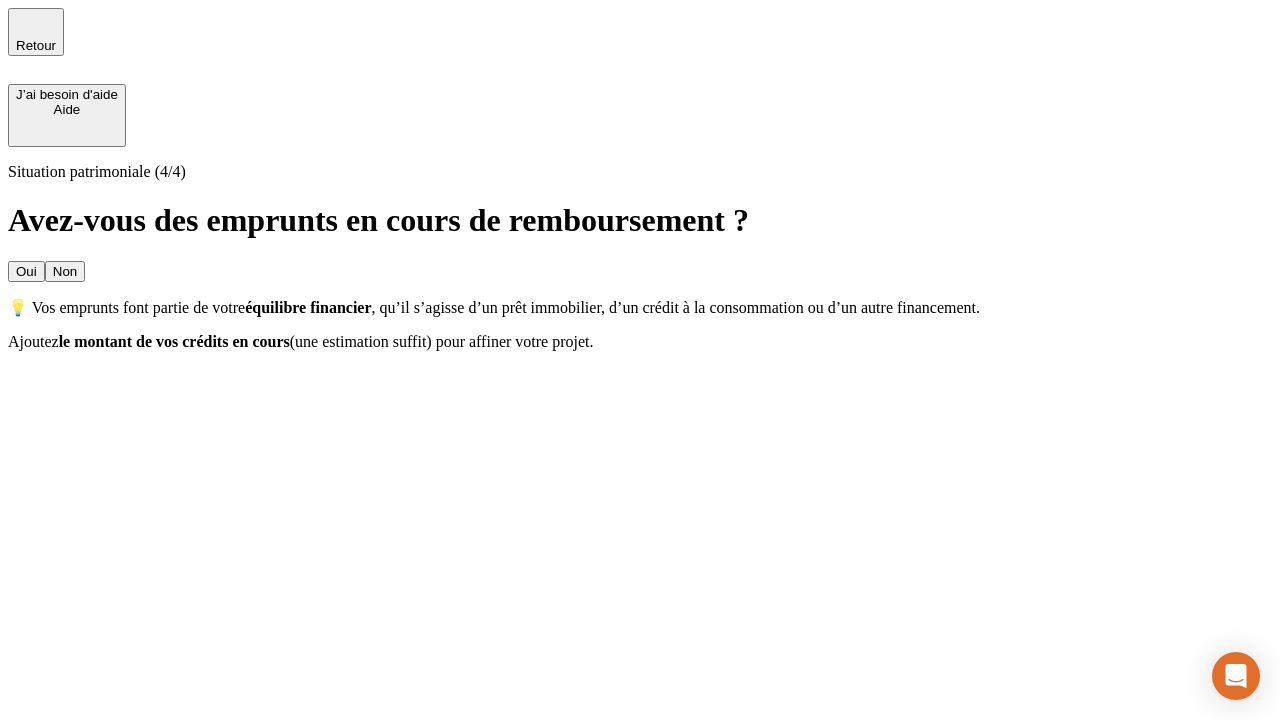 click on "Oui" at bounding box center (26, 271) 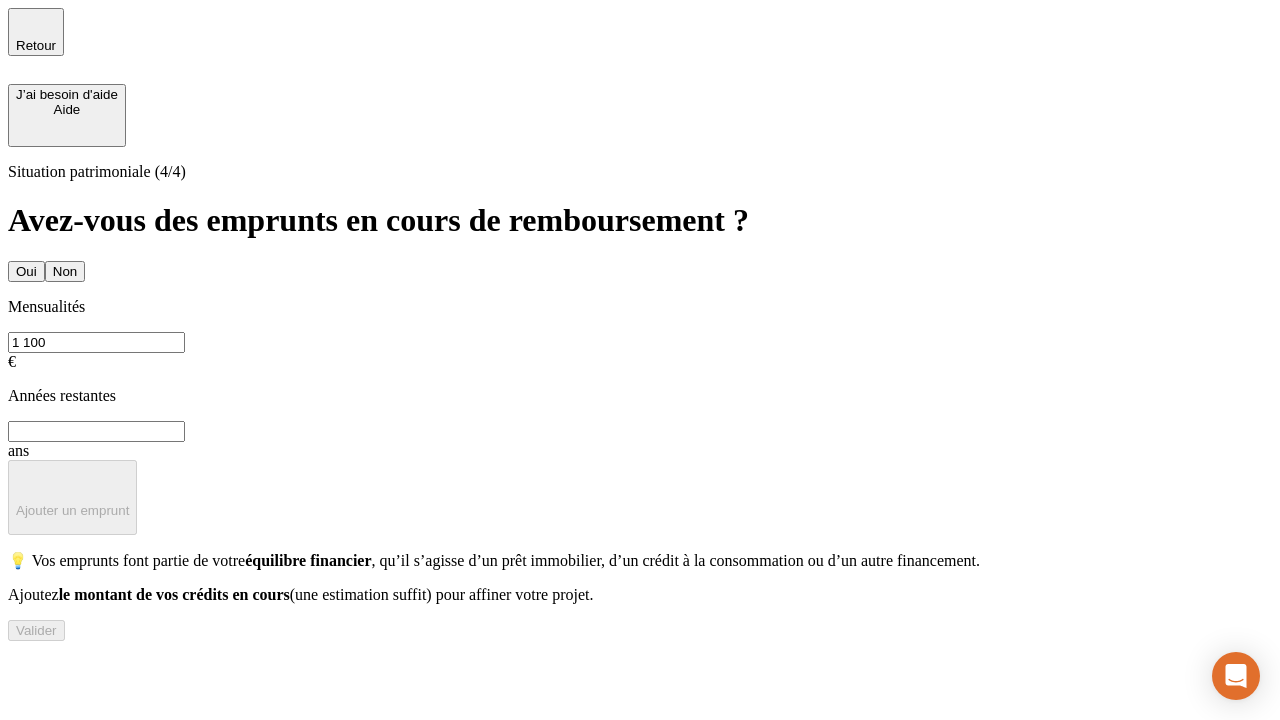 type on "1 100" 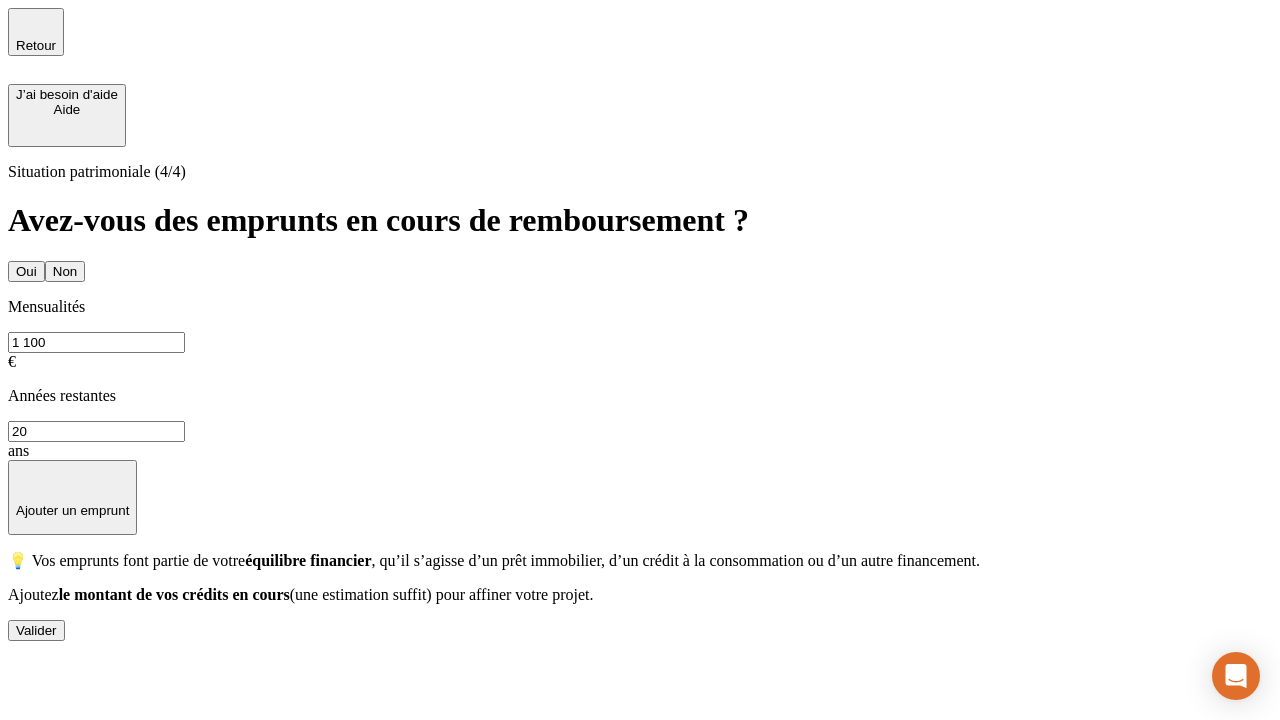 click on "Valider" at bounding box center [36, 630] 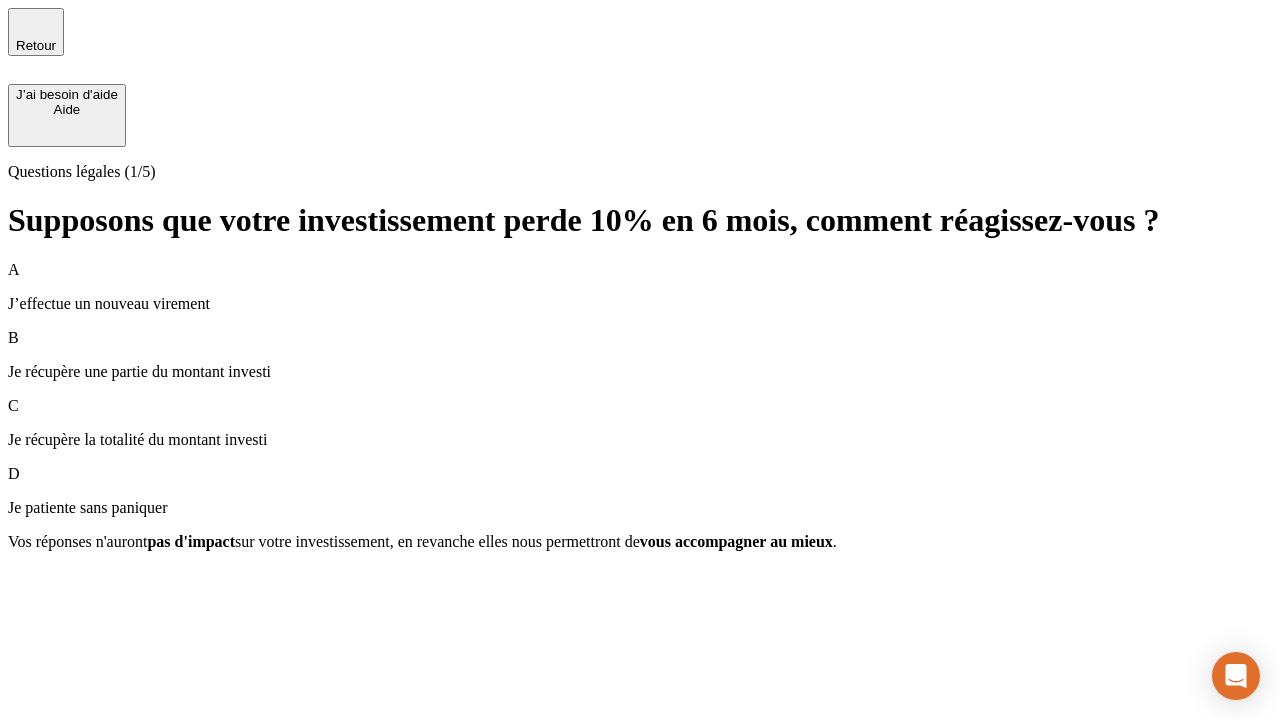 click on "Je récupère une partie du montant investi" at bounding box center [640, 372] 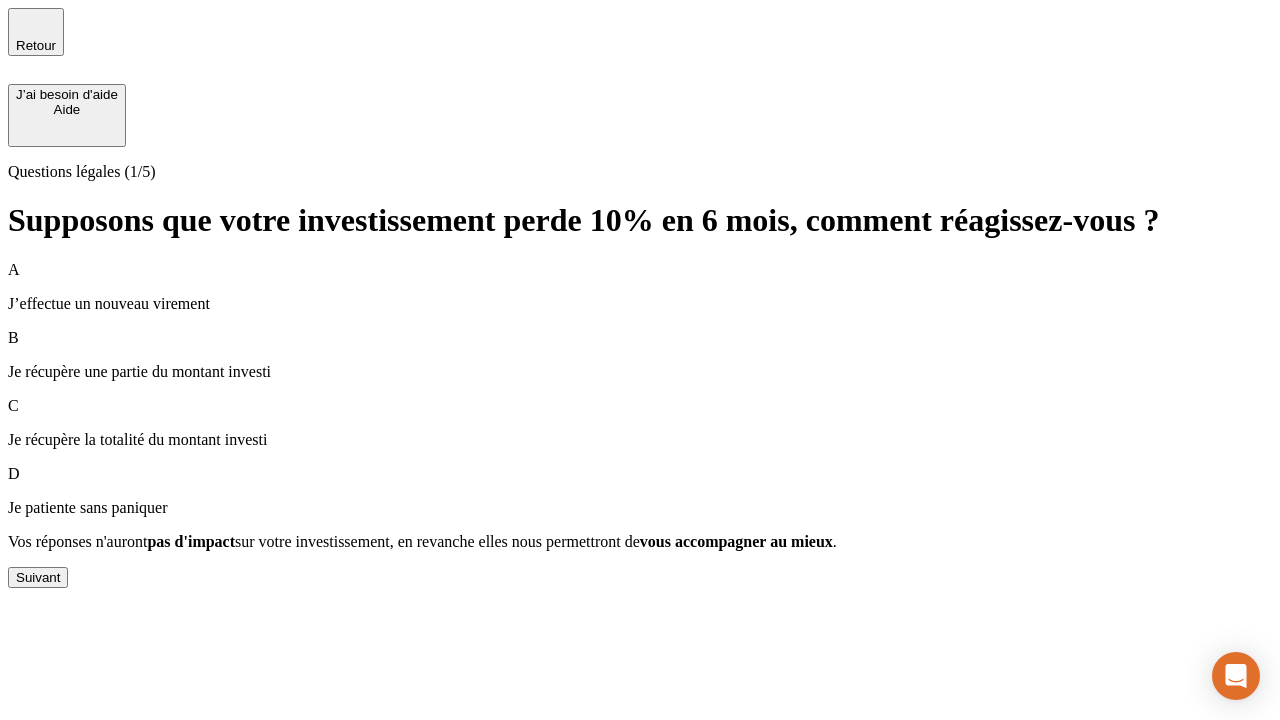 click on "Suivant" at bounding box center [38, 577] 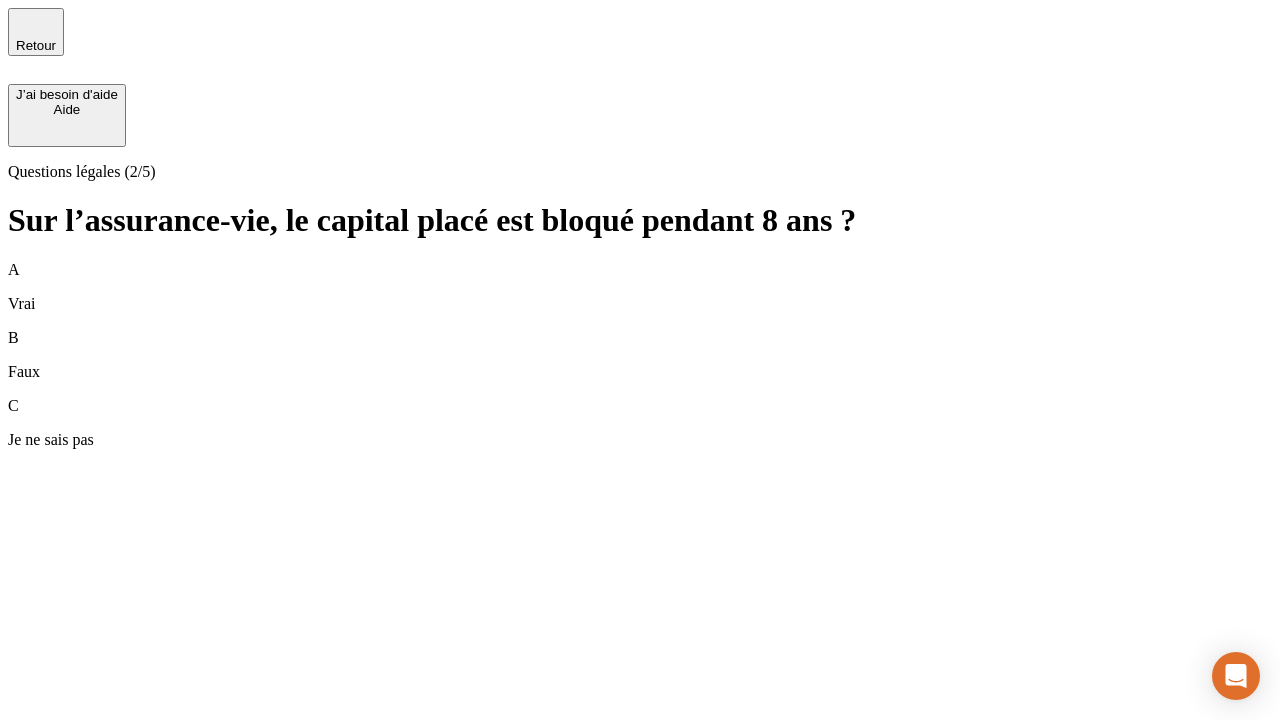 click on "A Vrai" at bounding box center [640, 287] 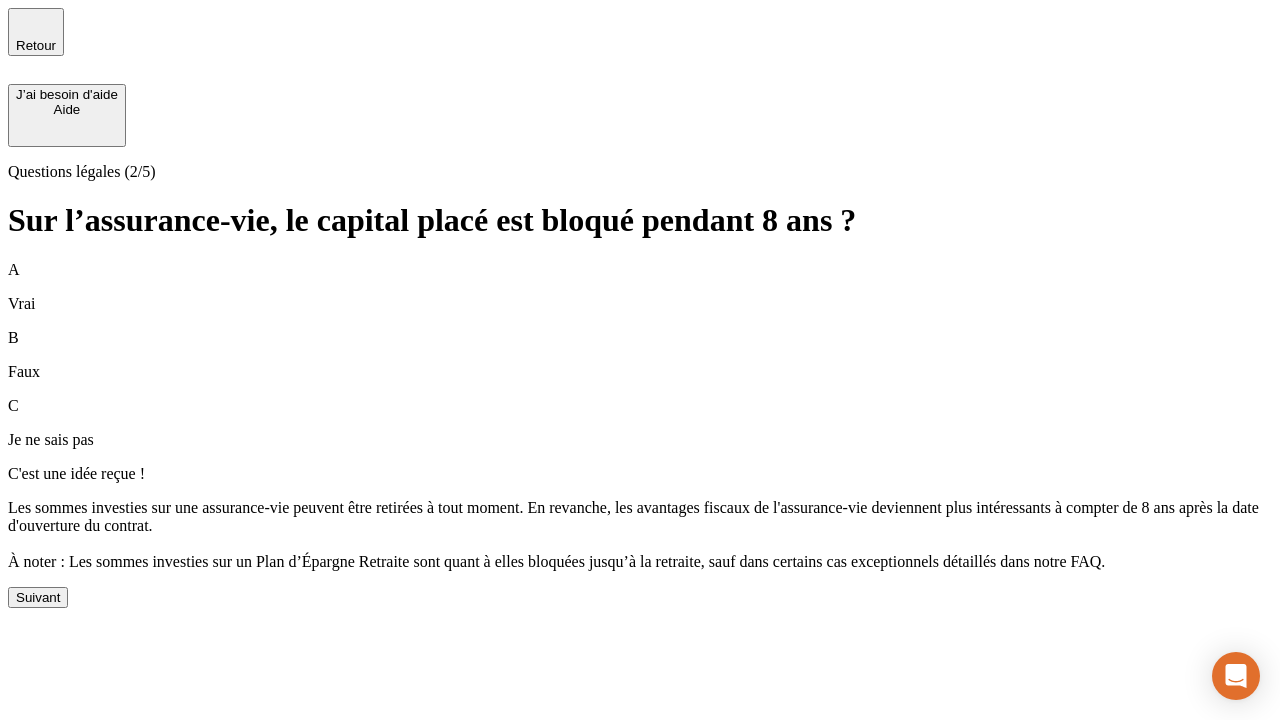 click on "Suivant" at bounding box center [38, 597] 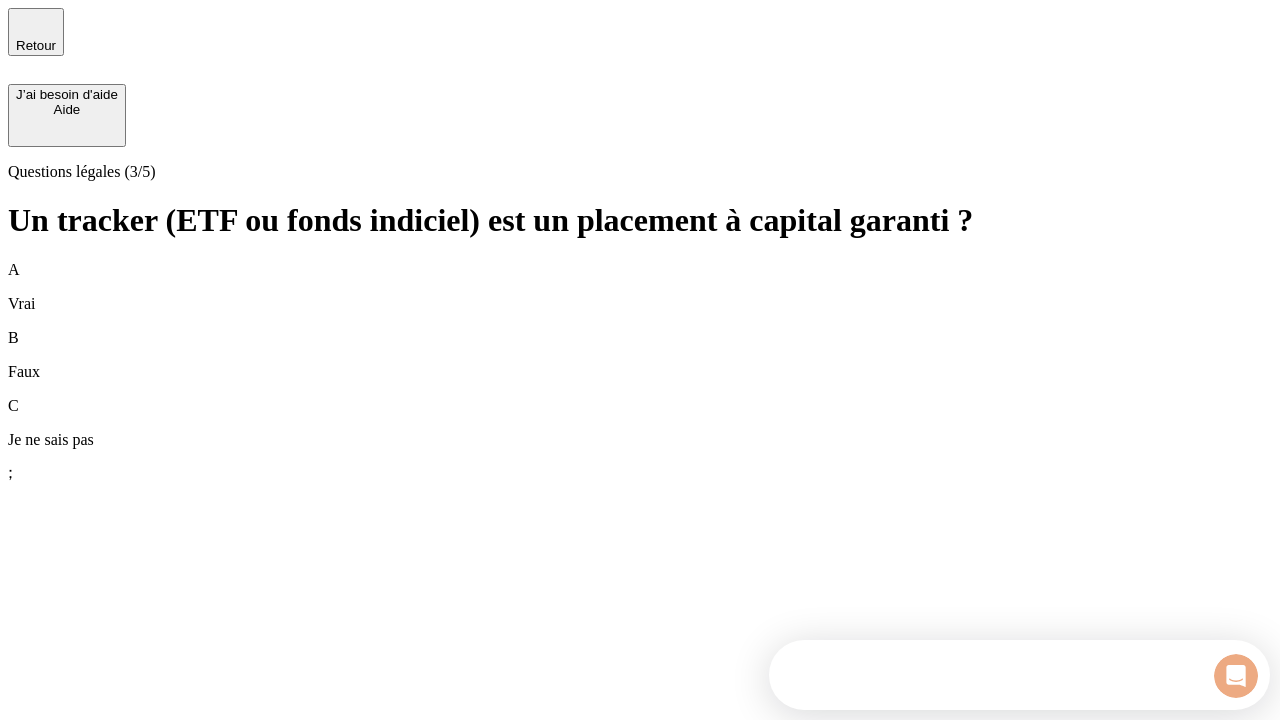 scroll, scrollTop: 0, scrollLeft: 0, axis: both 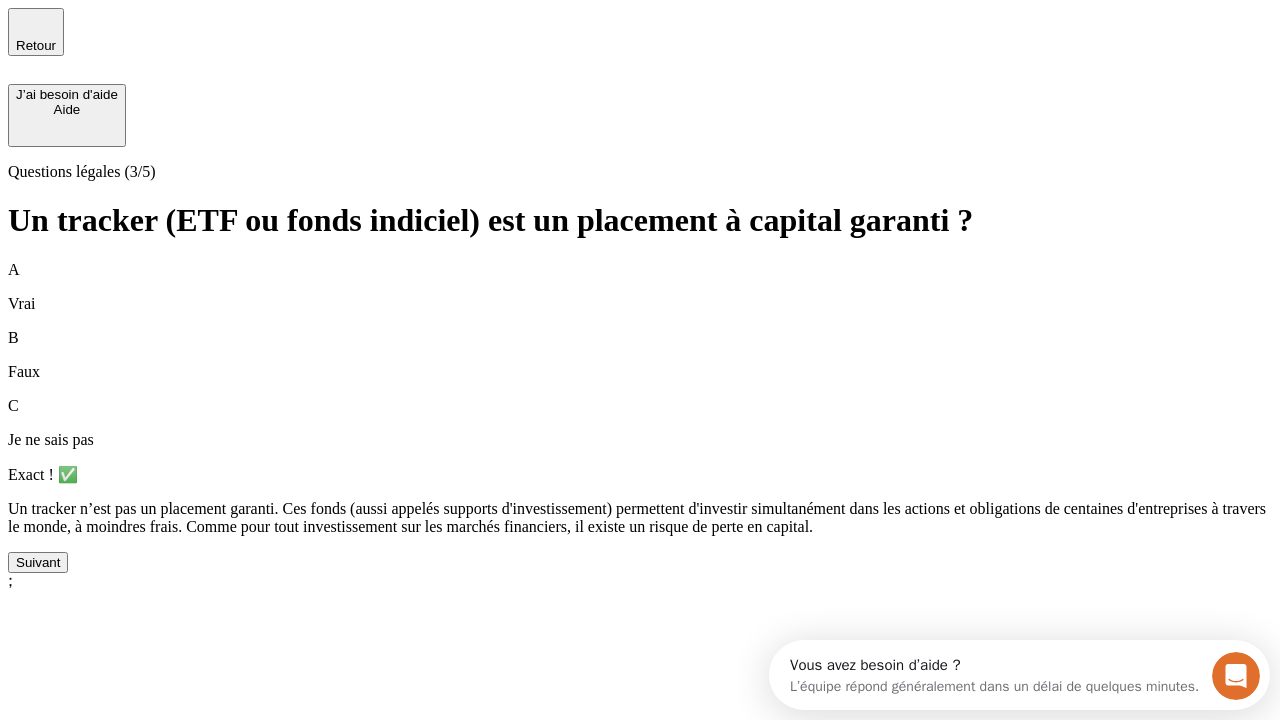 click on "Suivant" at bounding box center [38, 562] 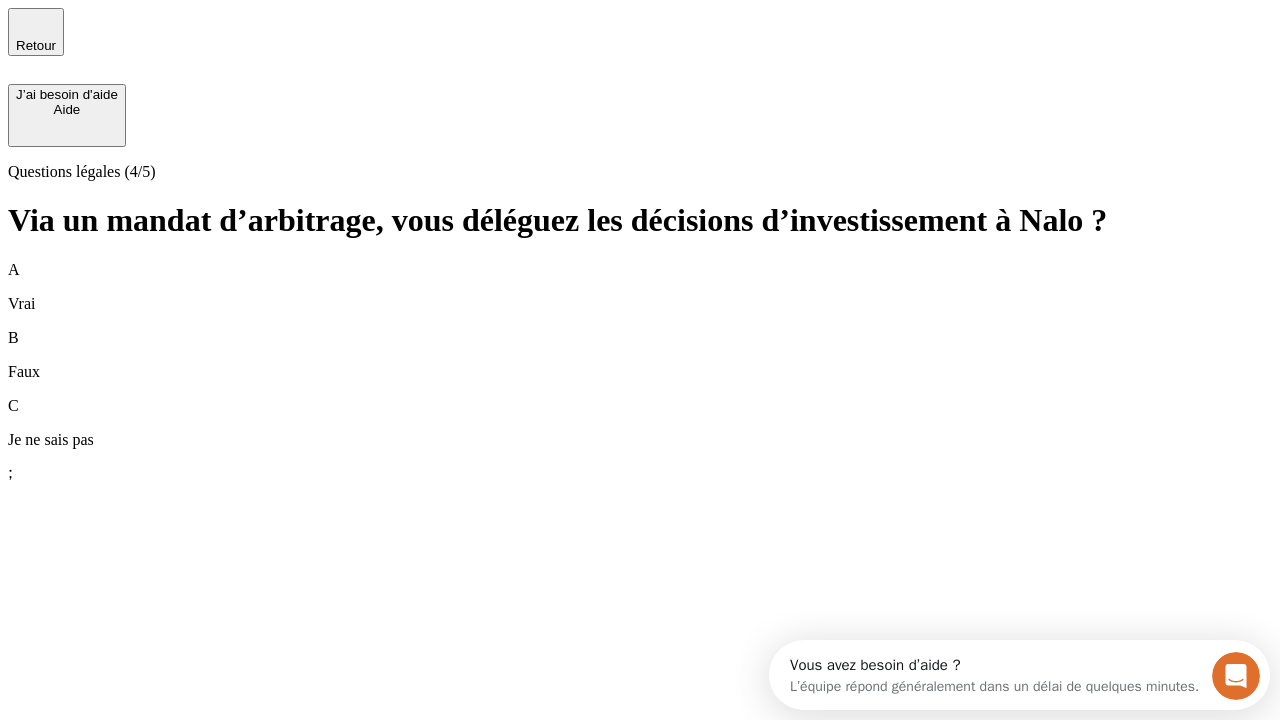 click on "A Vrai" at bounding box center (640, 287) 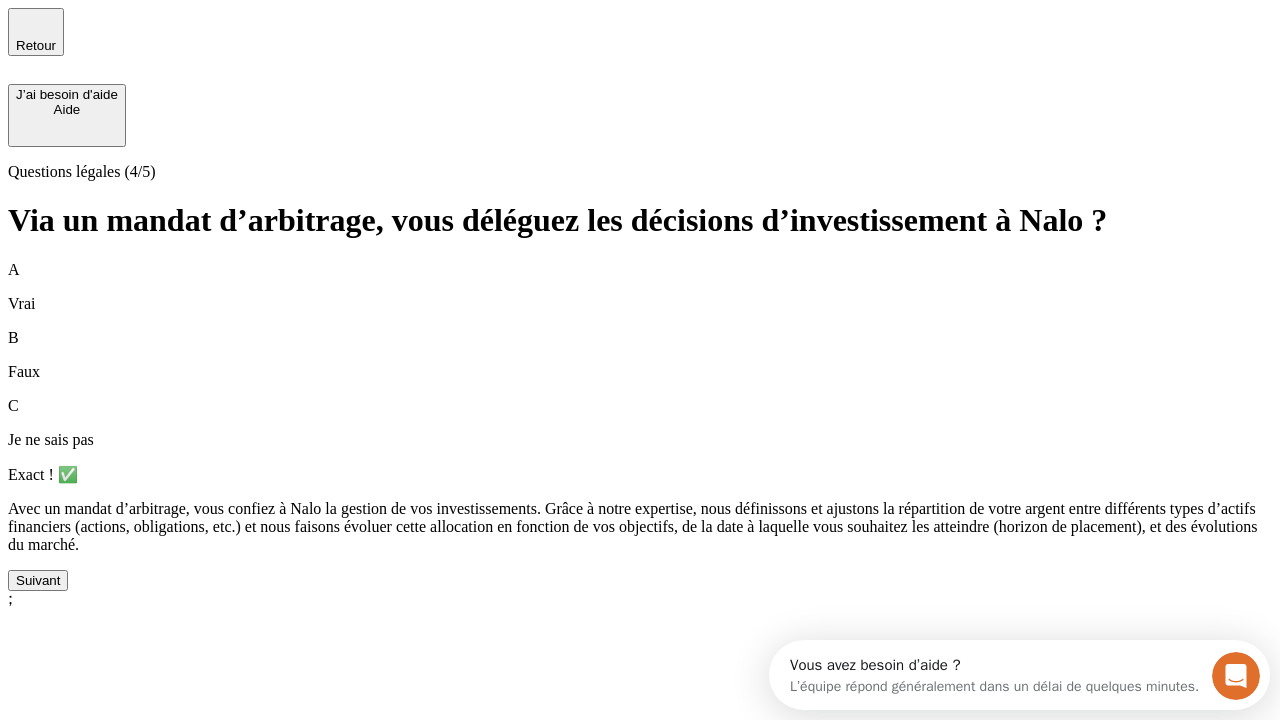 click on "Suivant" at bounding box center [38, 580] 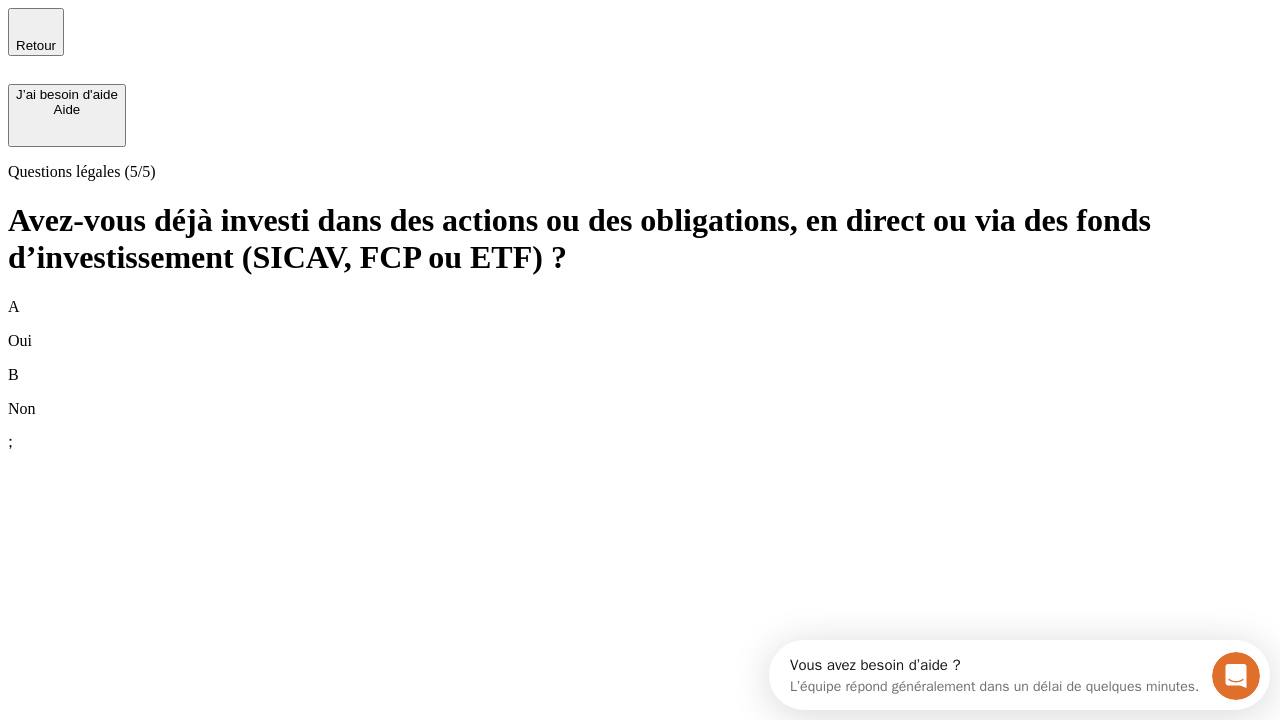 click on "B Non" at bounding box center [640, 392] 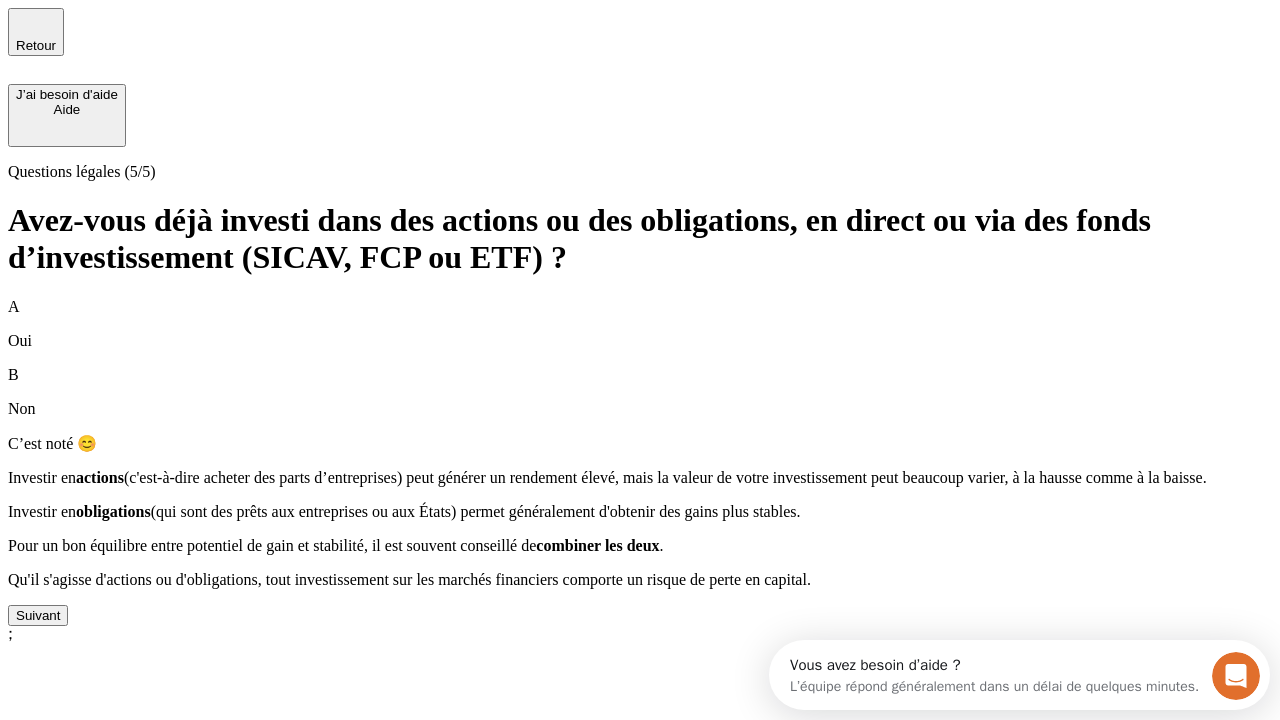 click on "Suivant" at bounding box center [38, 615] 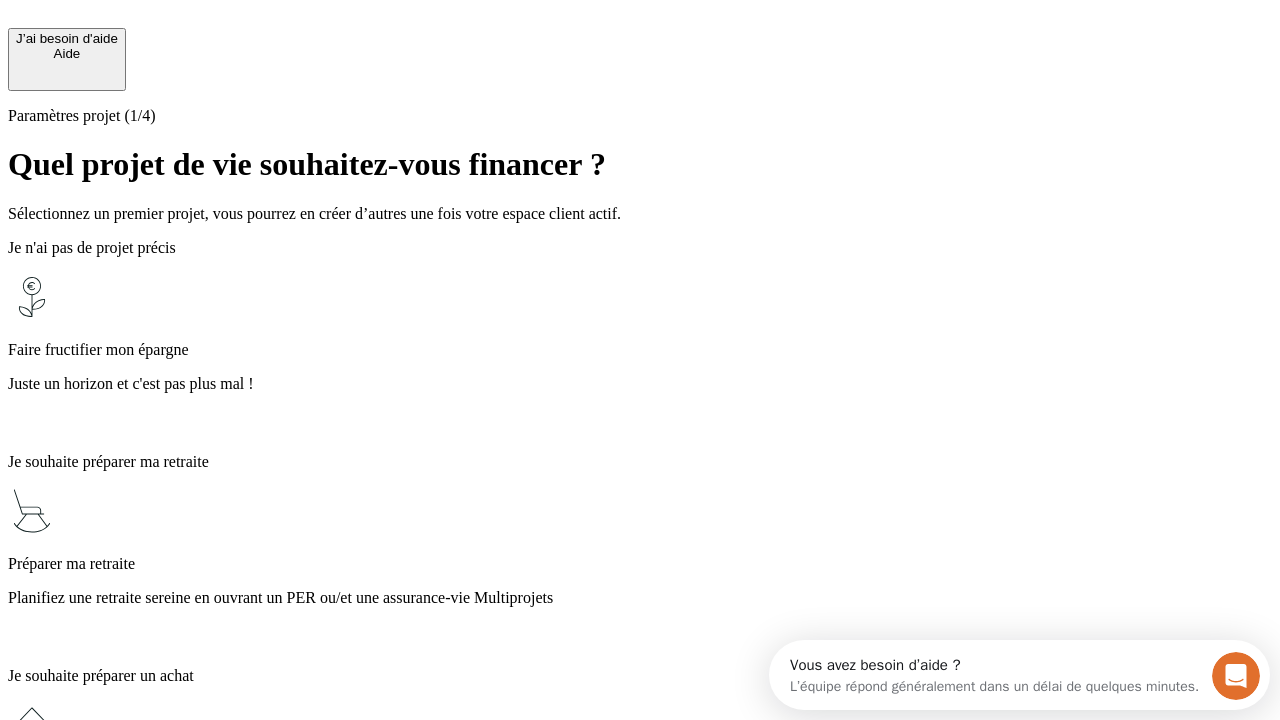 click on "Juste un horizon et c'est pas plus mal !" at bounding box center [640, 384] 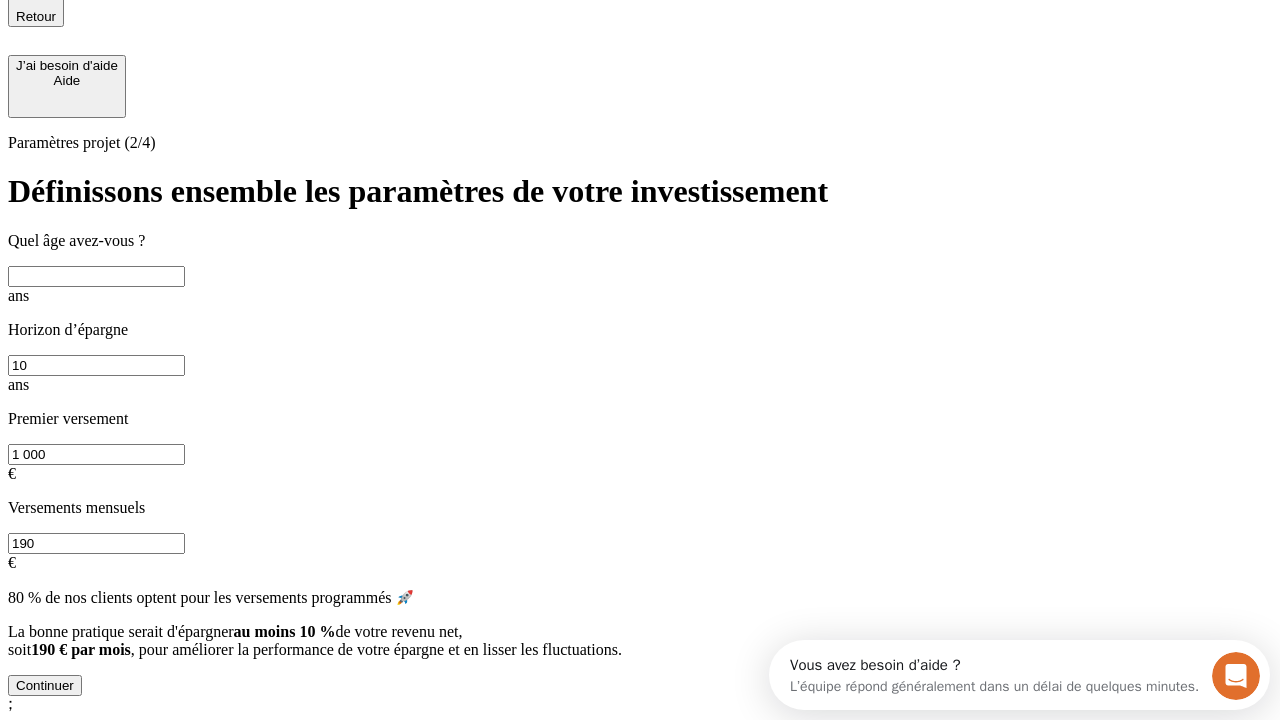 scroll, scrollTop: 22, scrollLeft: 0, axis: vertical 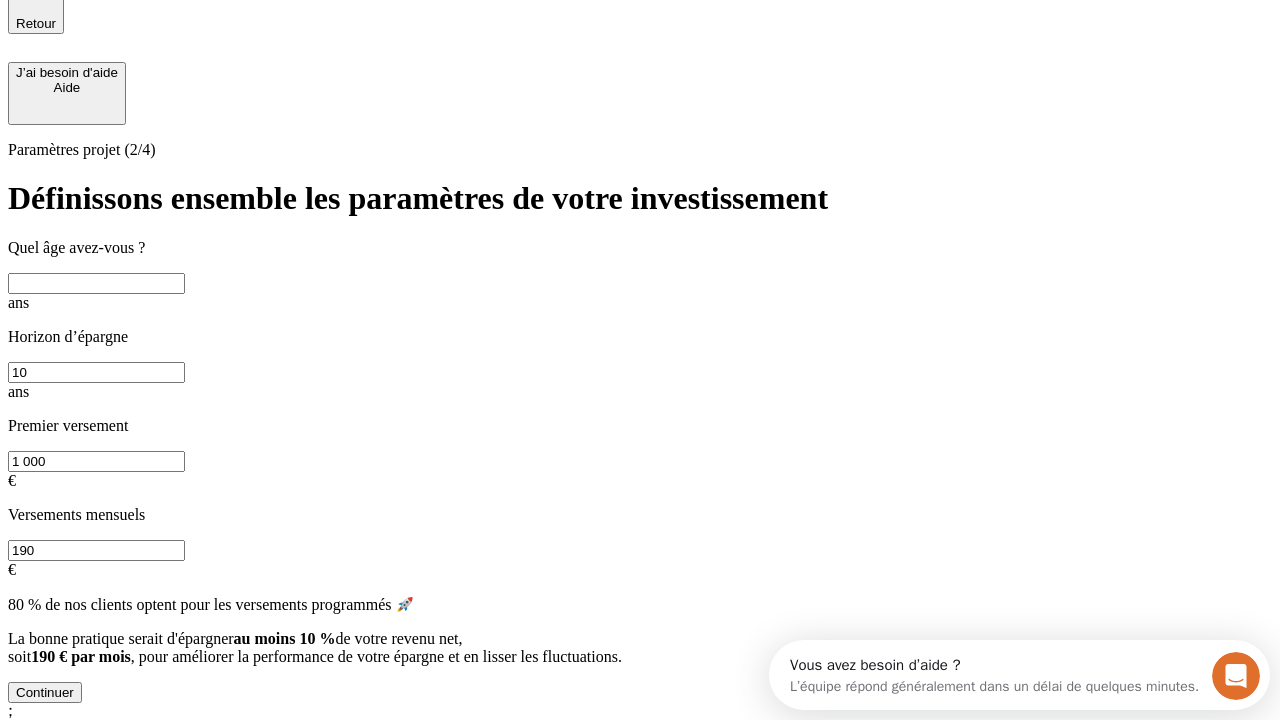click at bounding box center [96, 283] 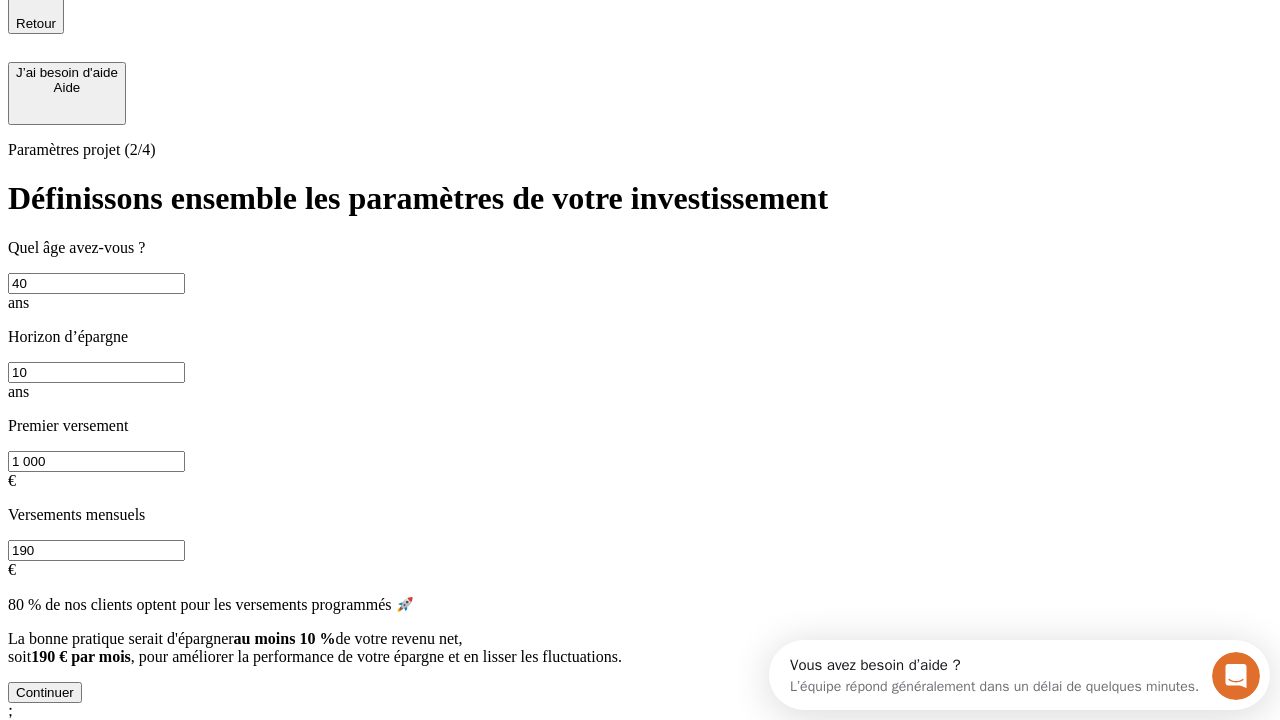 type on "40" 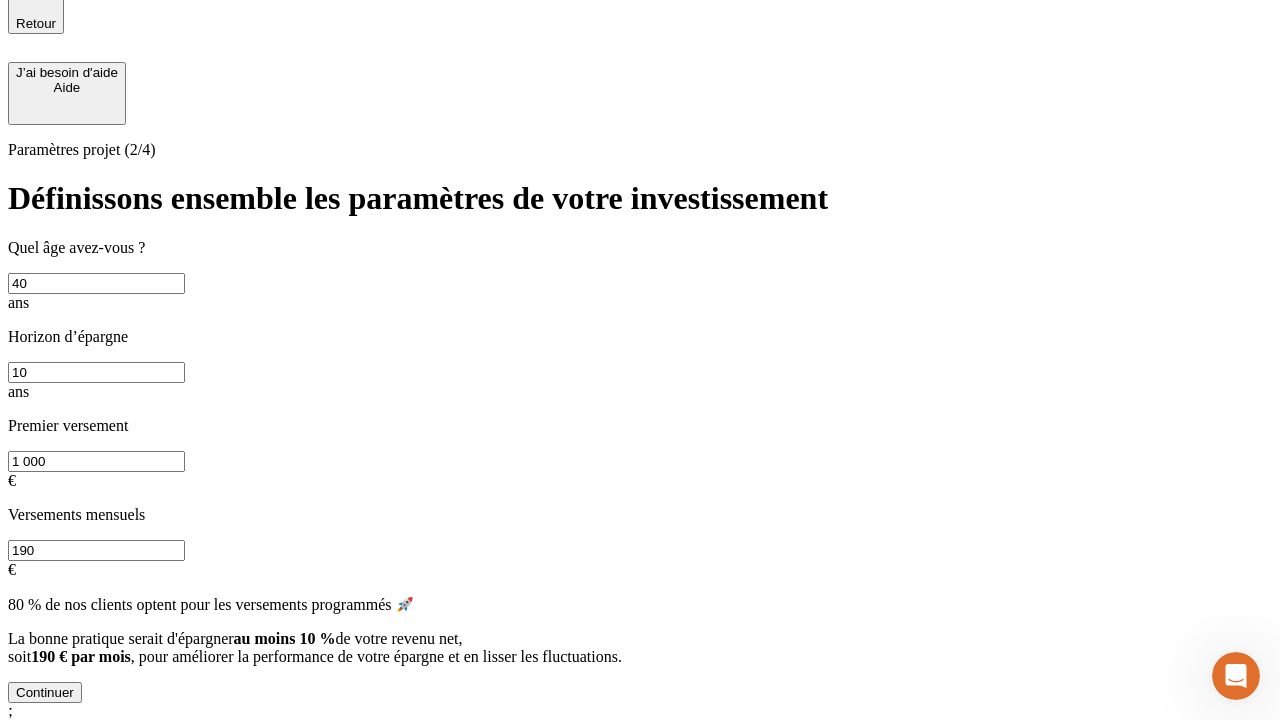 click on "1 000" at bounding box center [96, 461] 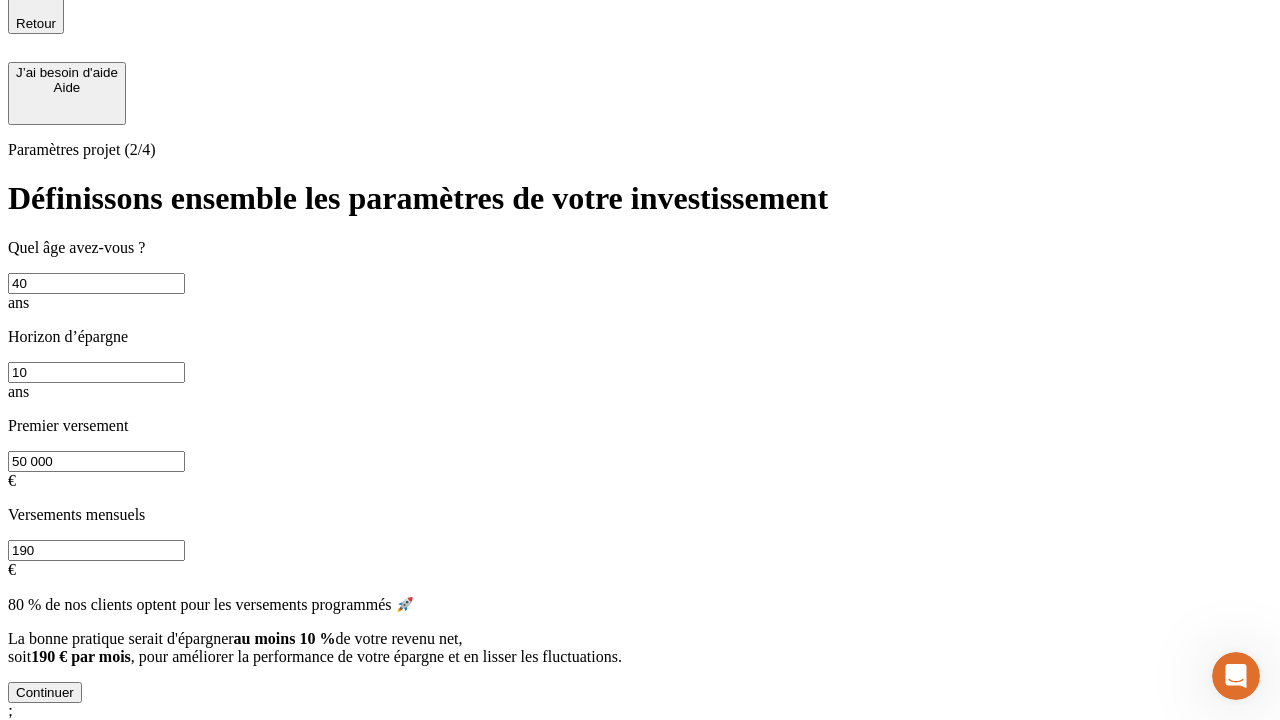 scroll, scrollTop: 4, scrollLeft: 0, axis: vertical 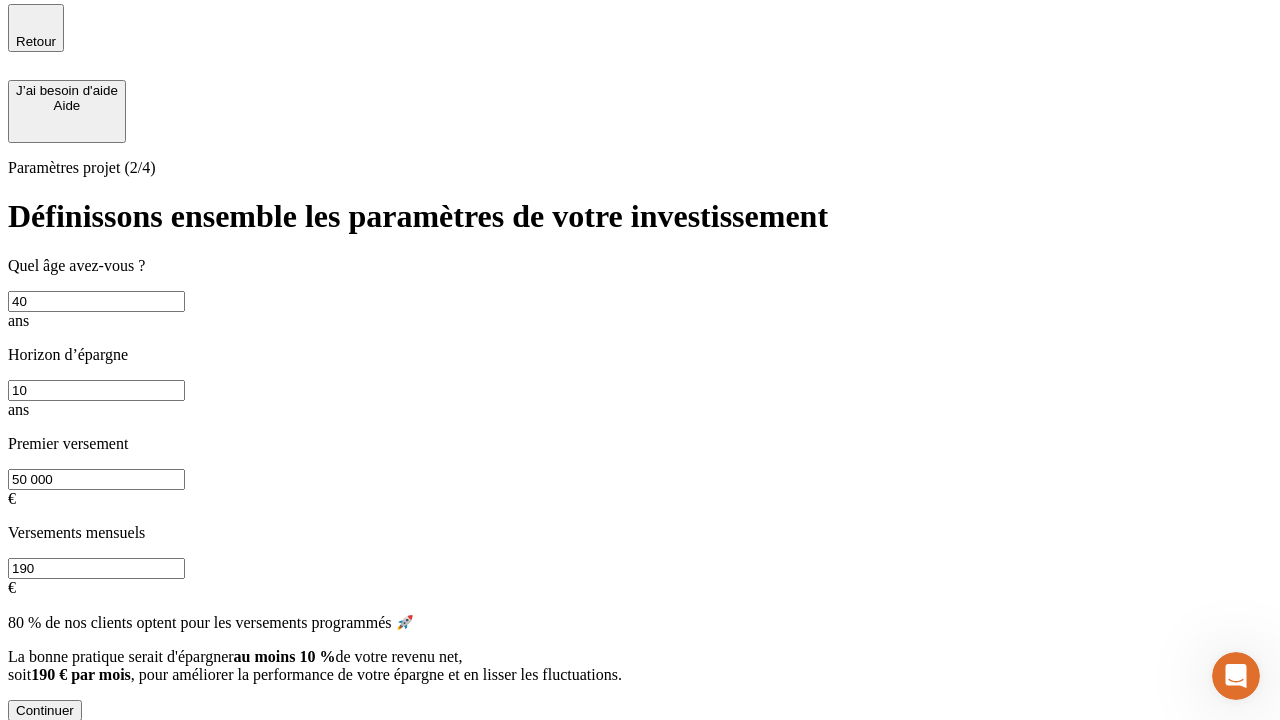 type on "50 000" 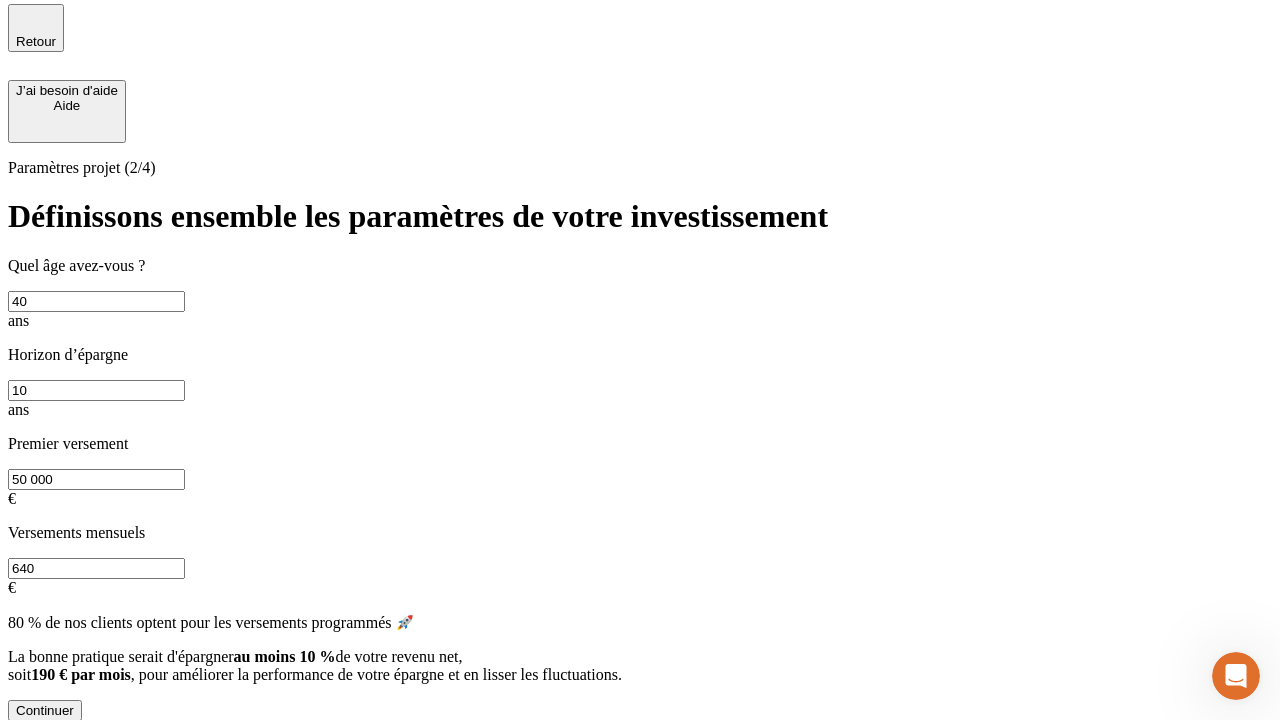 type on "640" 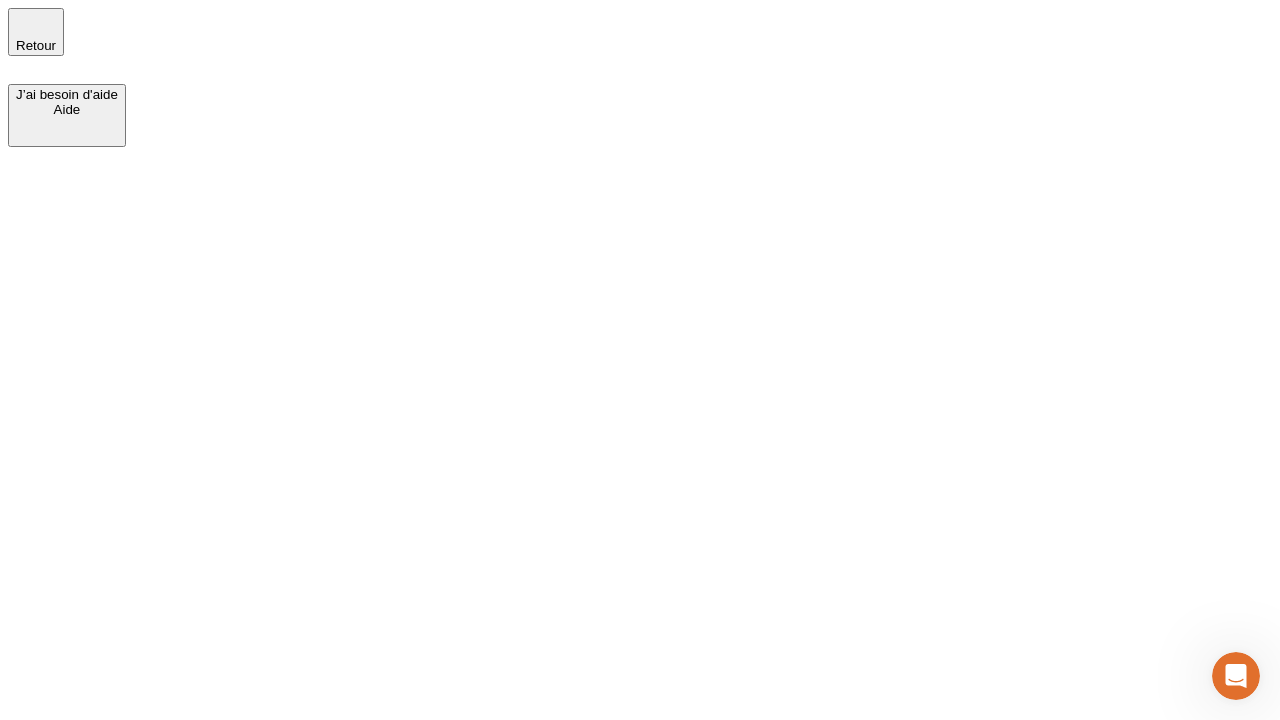 scroll, scrollTop: 0, scrollLeft: 0, axis: both 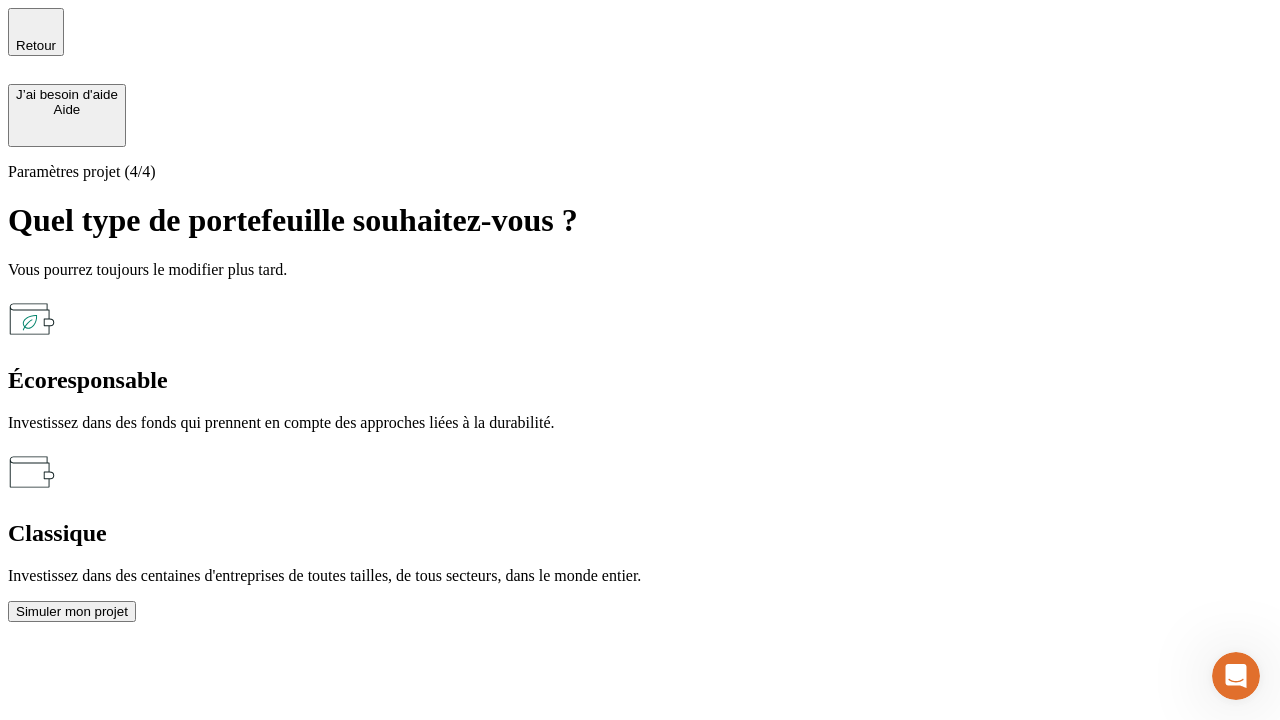 click on "Classique" at bounding box center [640, 533] 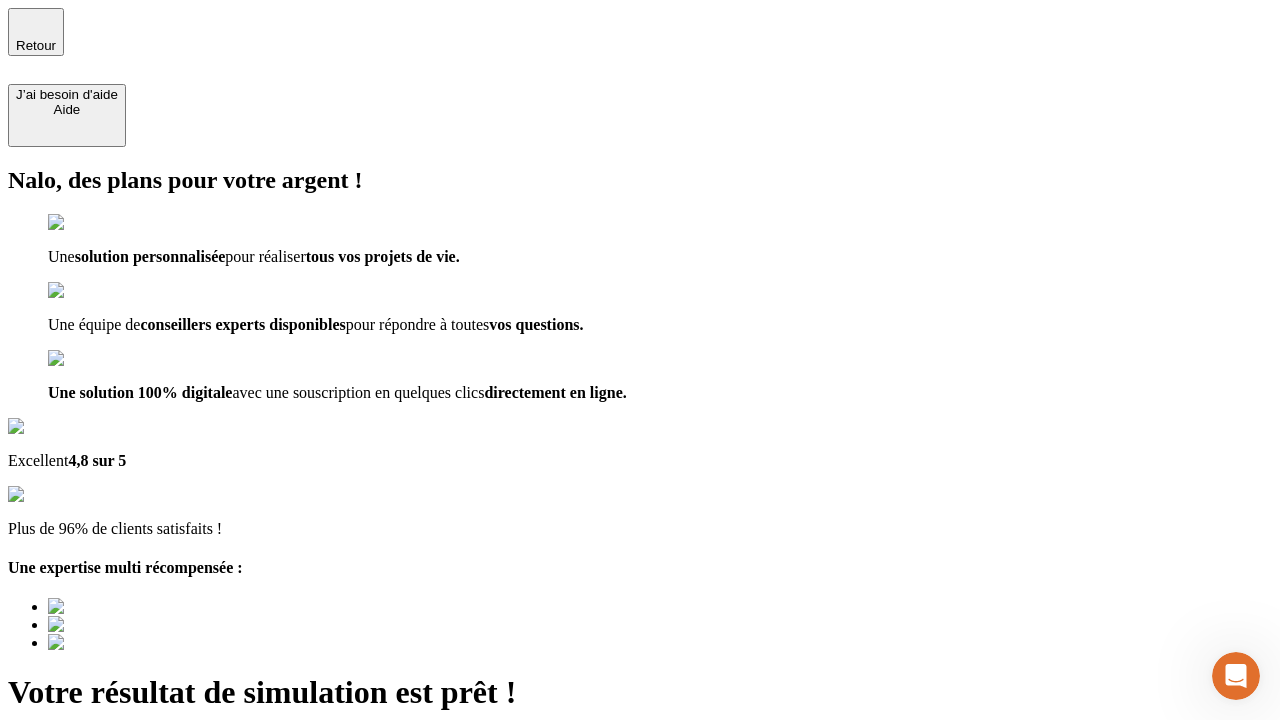 click on "Découvrir ma simulation" at bounding box center (87, 797) 